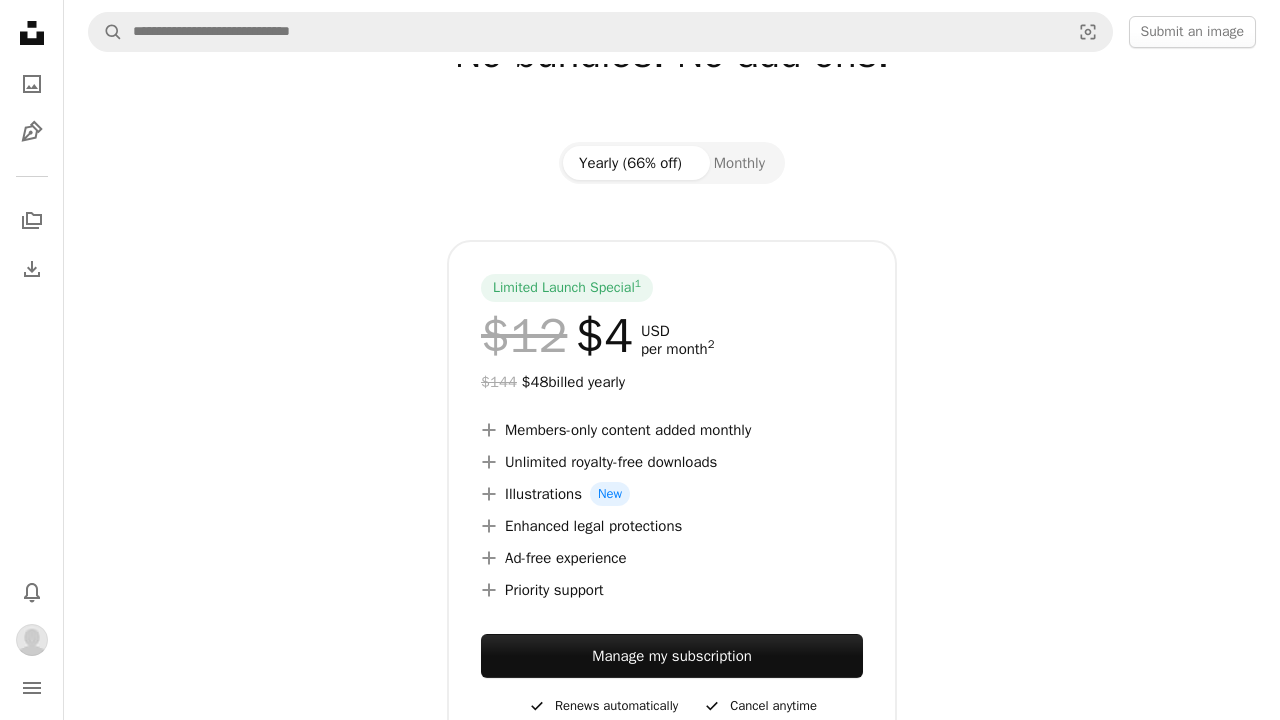 scroll, scrollTop: 147, scrollLeft: 0, axis: vertical 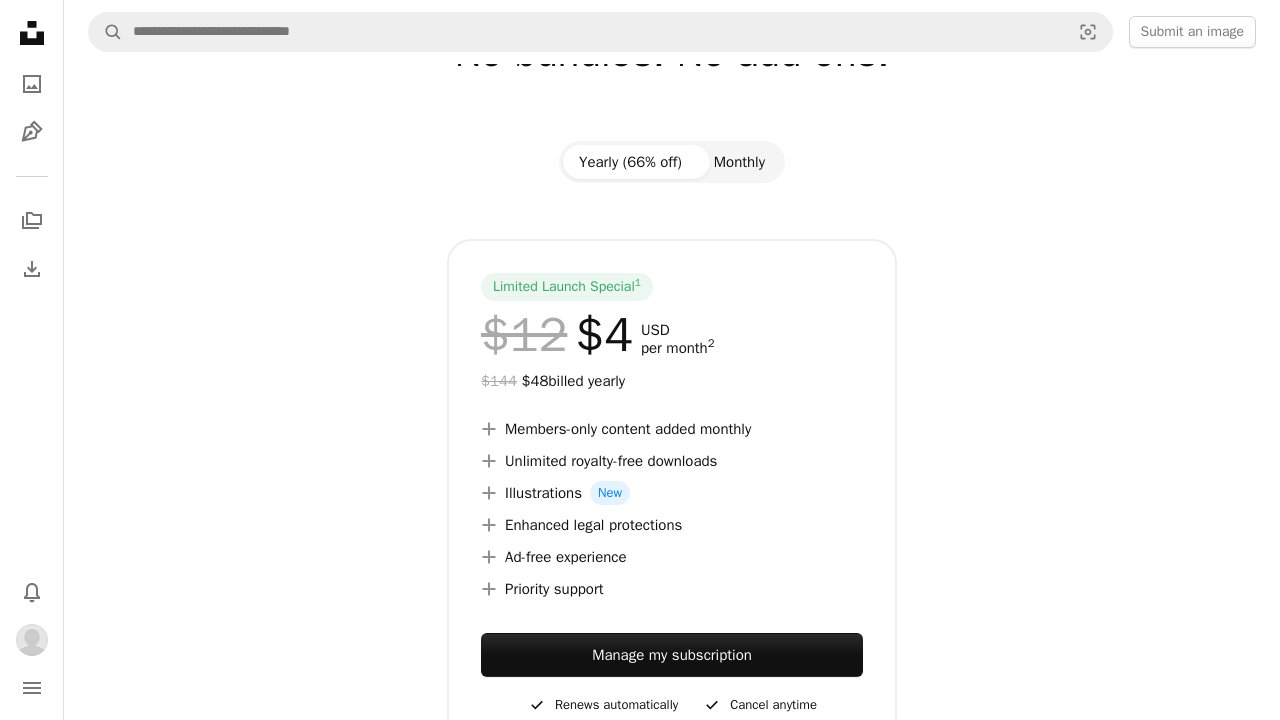 click on "Monthly" at bounding box center [739, 162] 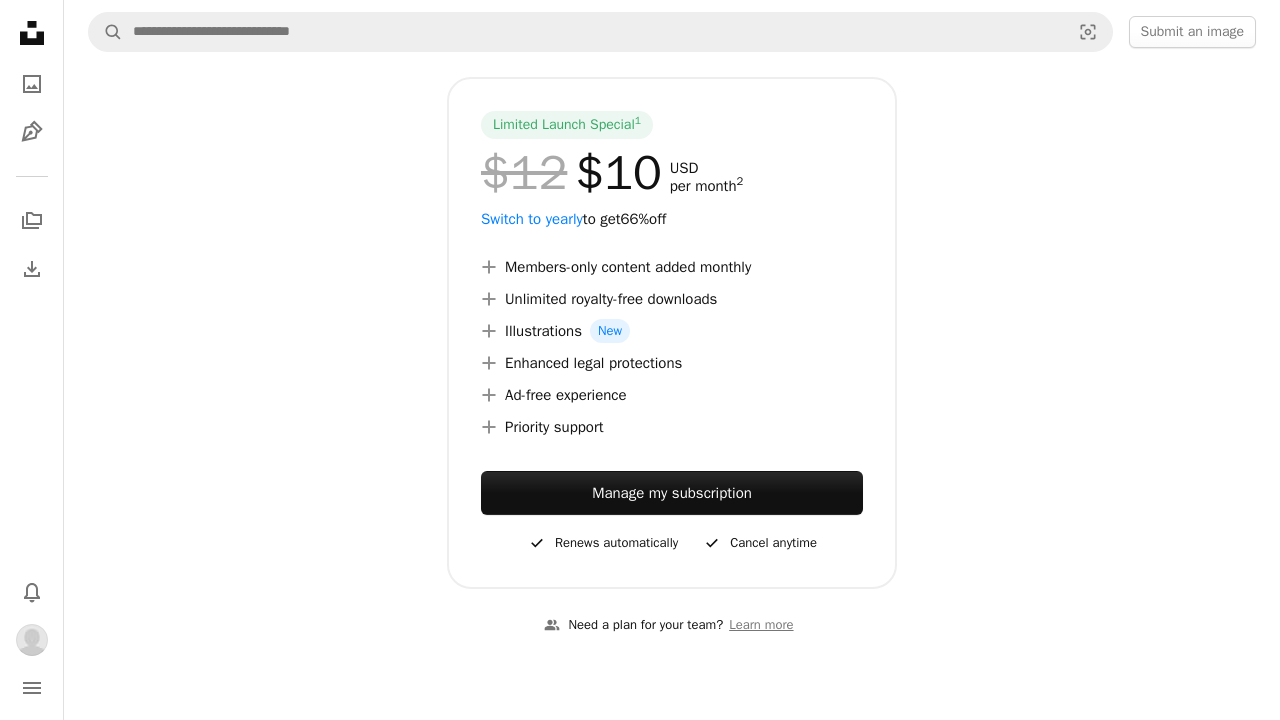 scroll, scrollTop: 304, scrollLeft: 0, axis: vertical 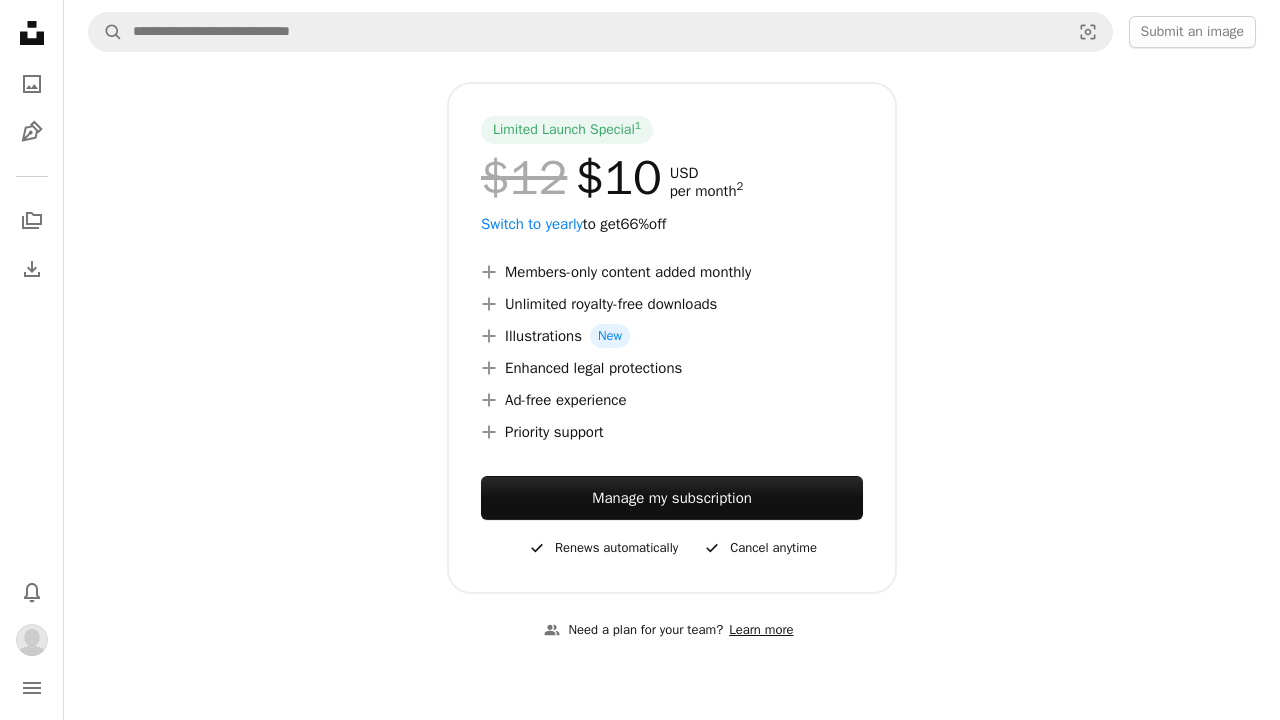 click on "Learn more" at bounding box center [761, 630] 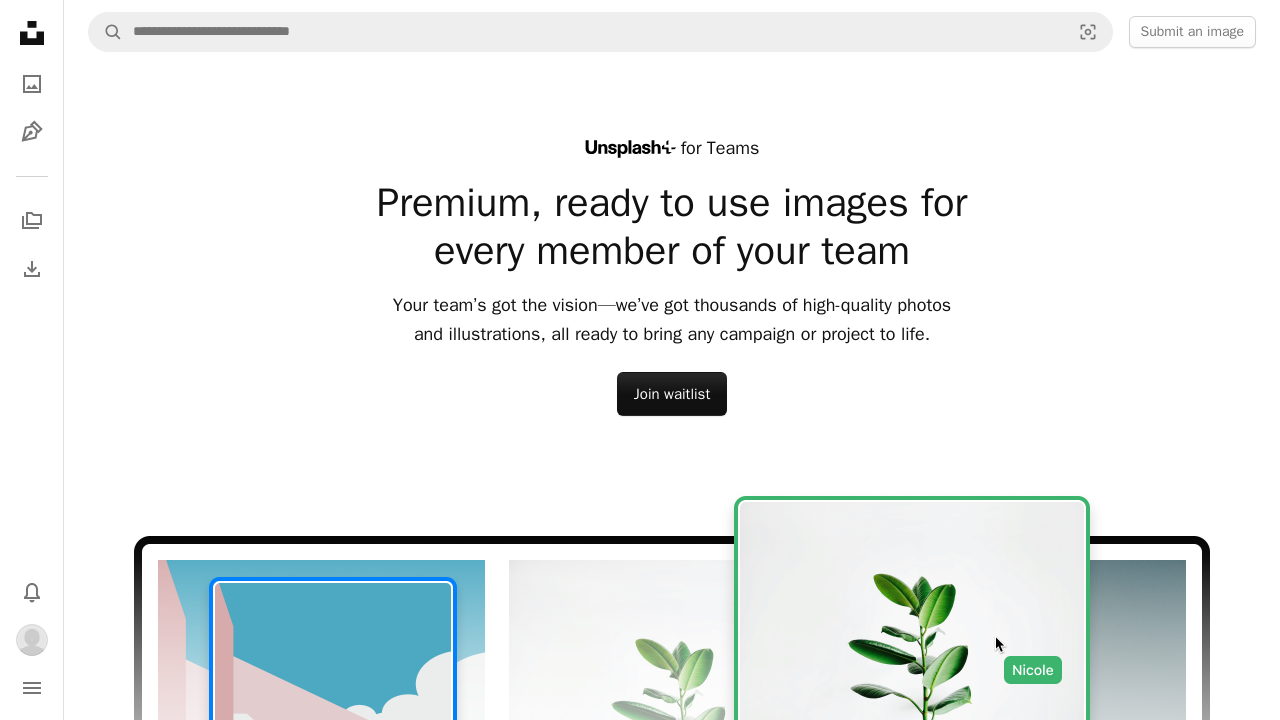 scroll, scrollTop: 6, scrollLeft: 0, axis: vertical 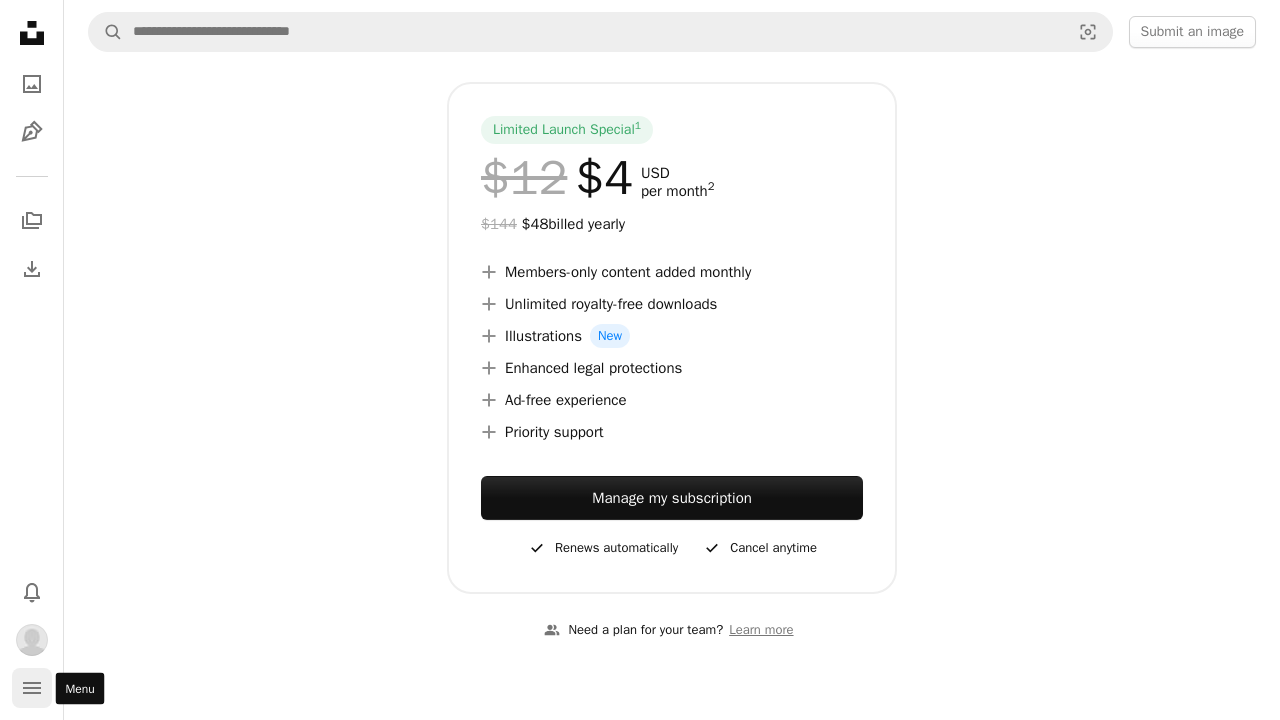 click 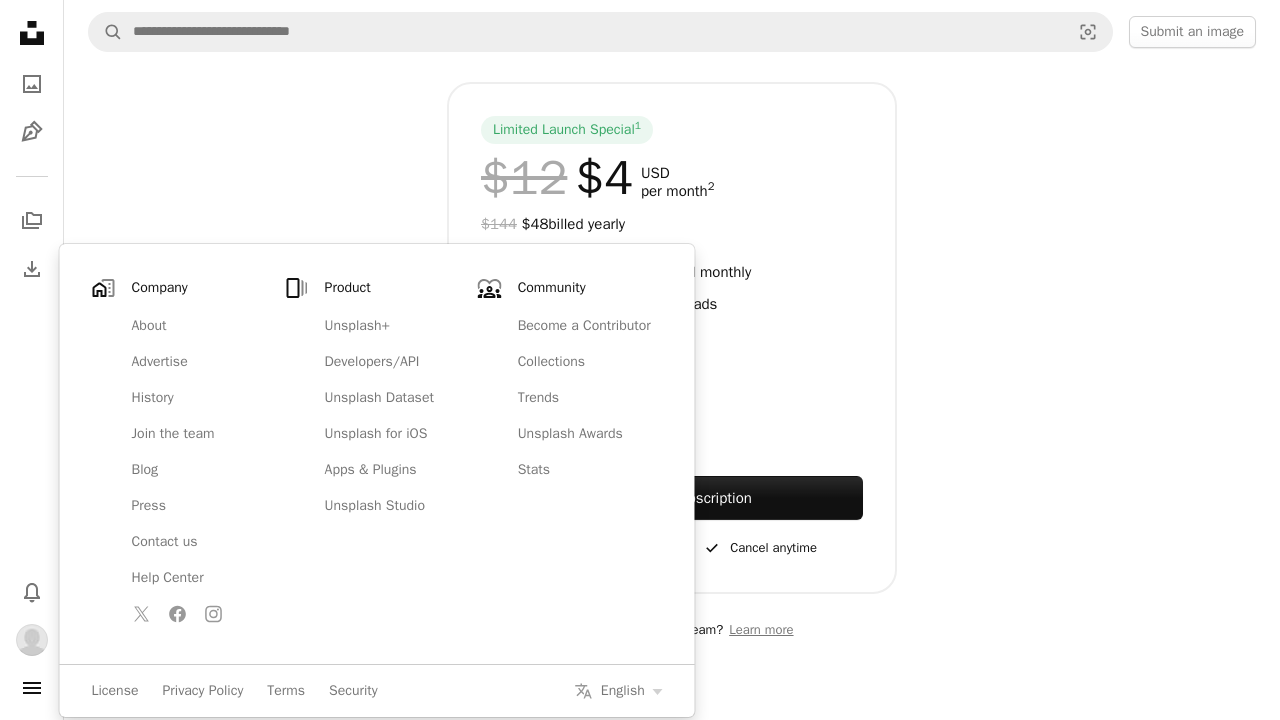 click on "Company" at bounding box center [204, 288] 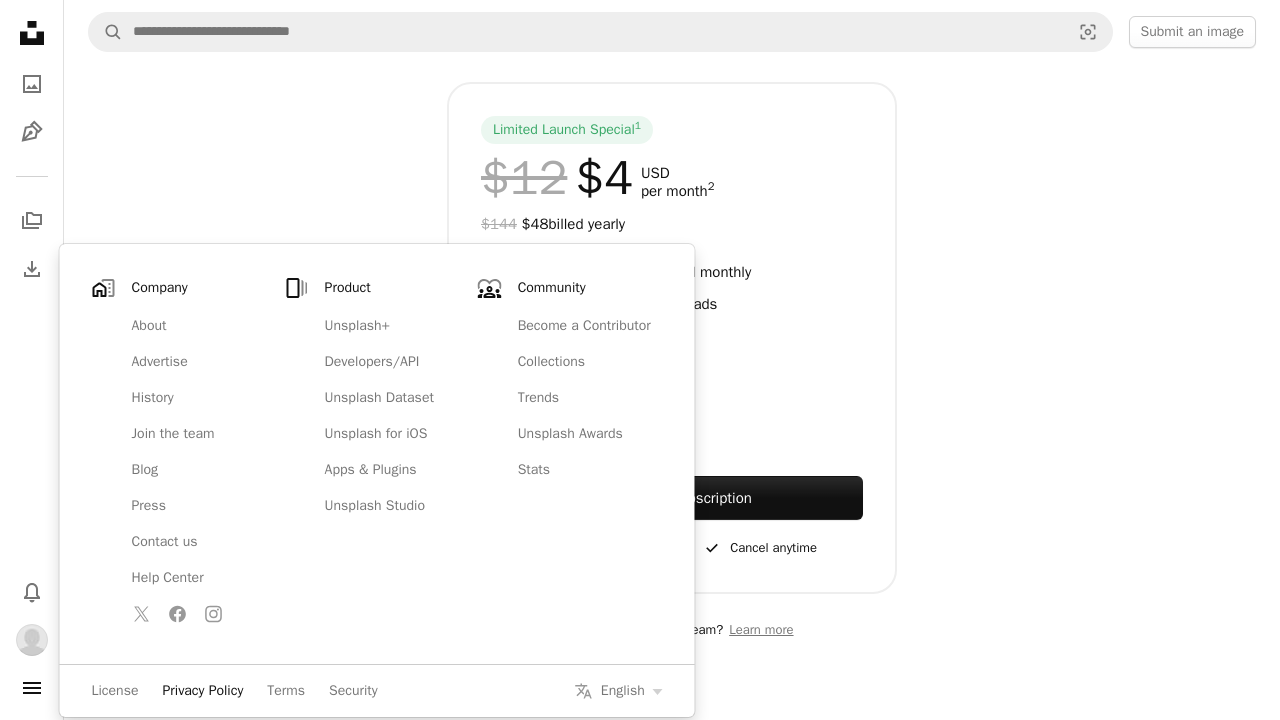 click on "Privacy Policy" at bounding box center (202, 691) 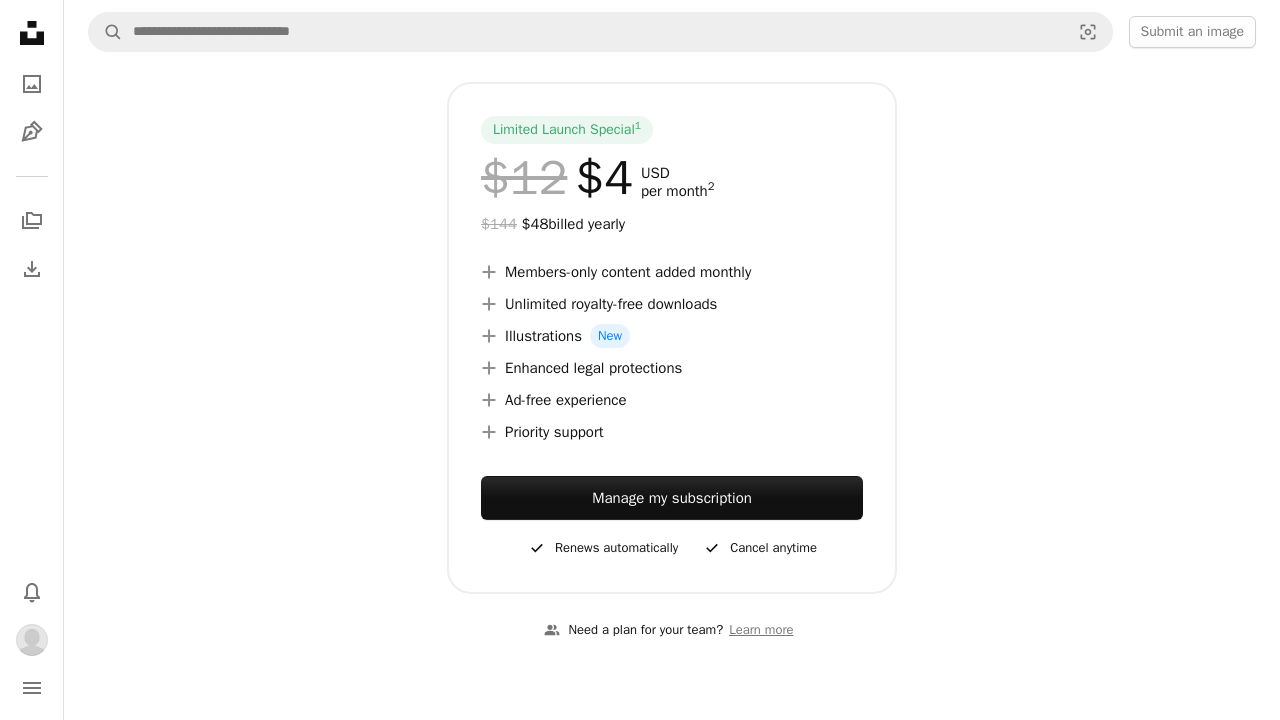 scroll, scrollTop: 0, scrollLeft: 0, axis: both 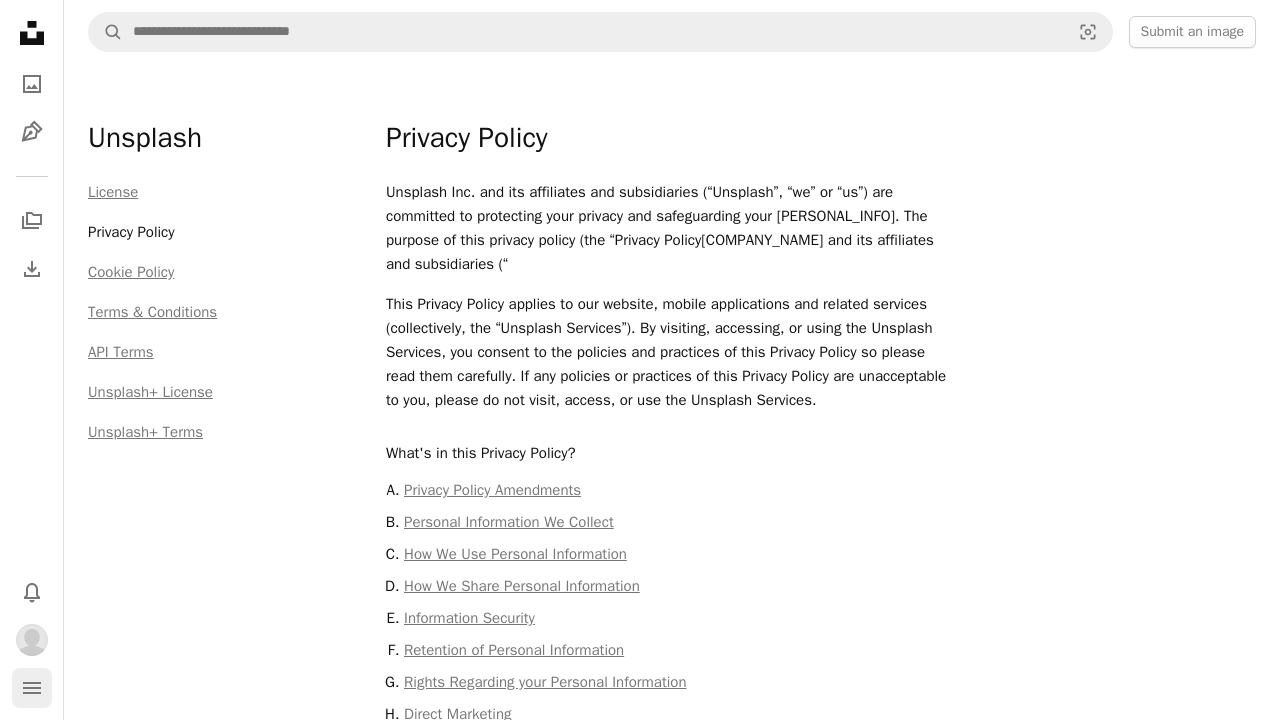 click on "navigation menu" at bounding box center (32, 688) 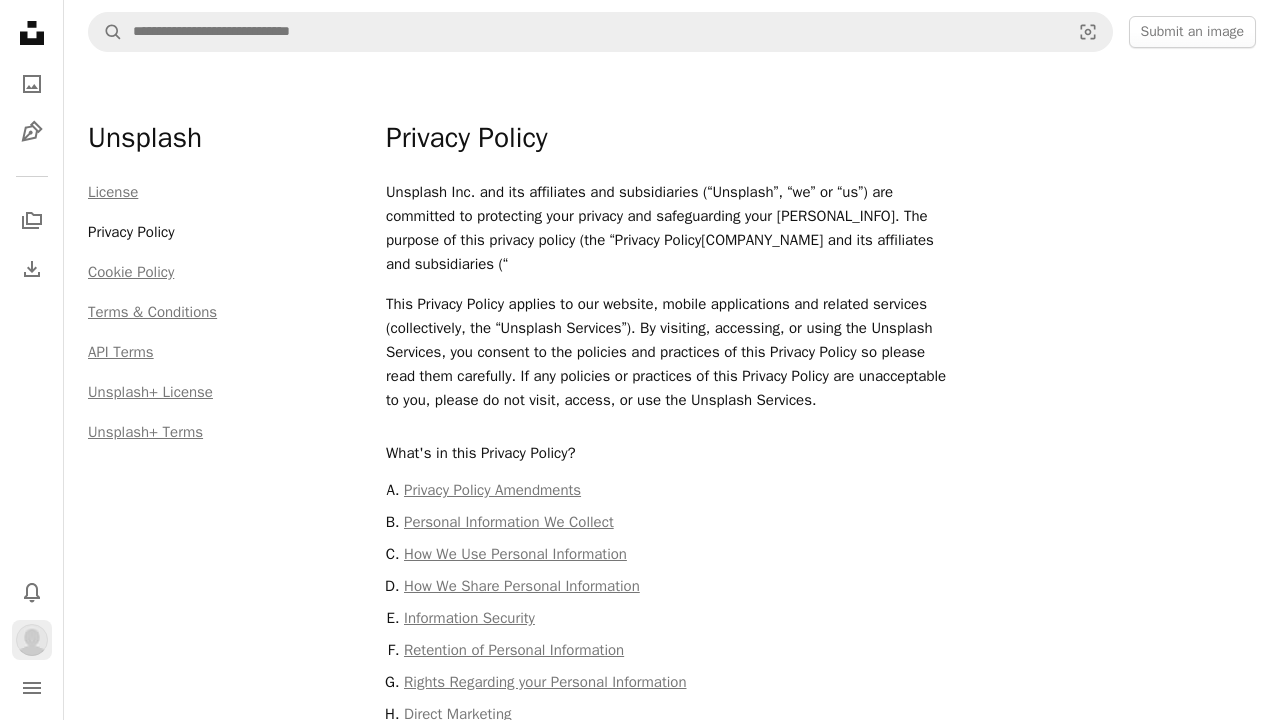 click at bounding box center (32, 640) 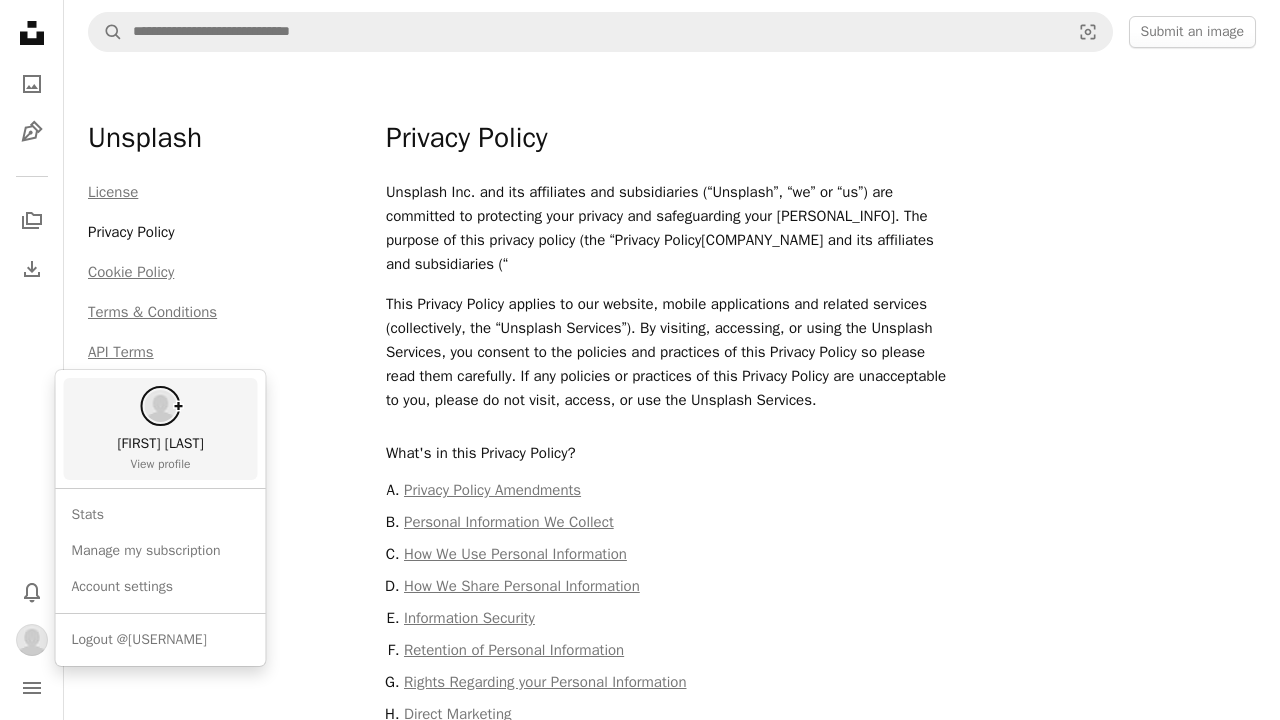 click on "[FIRST] [LAST]" at bounding box center (160, 444) 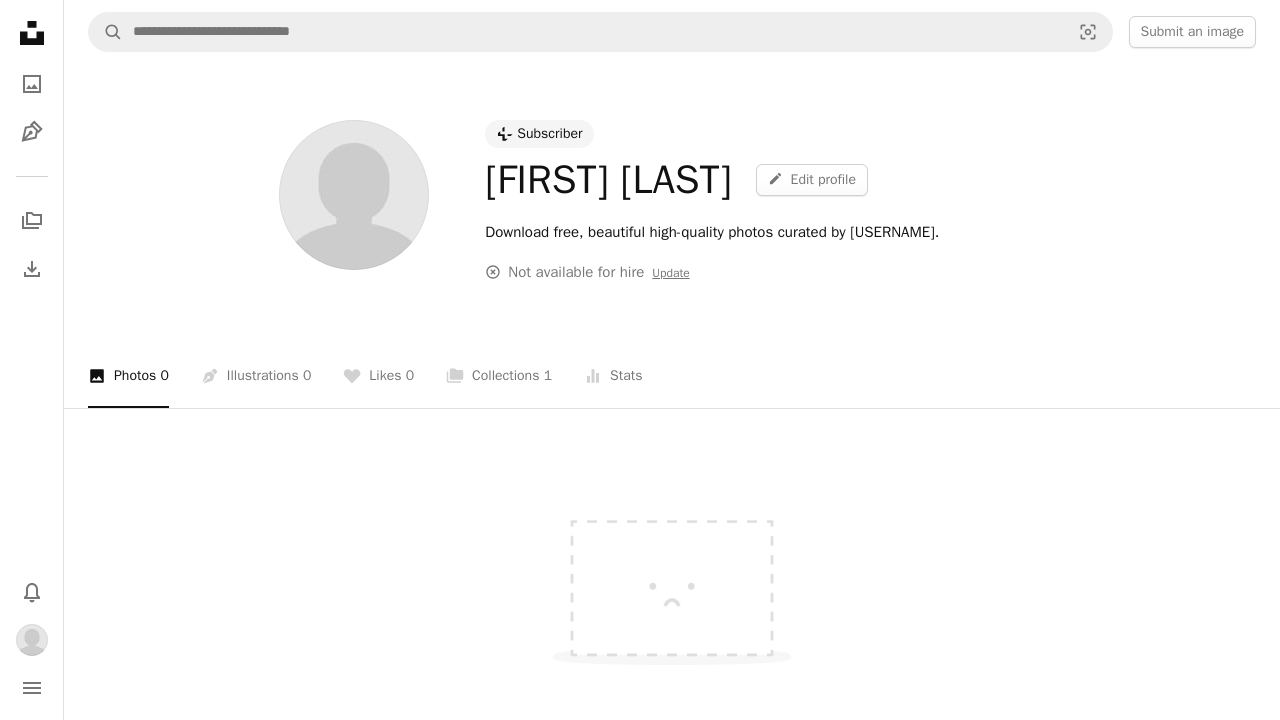 click at bounding box center (354, 195) 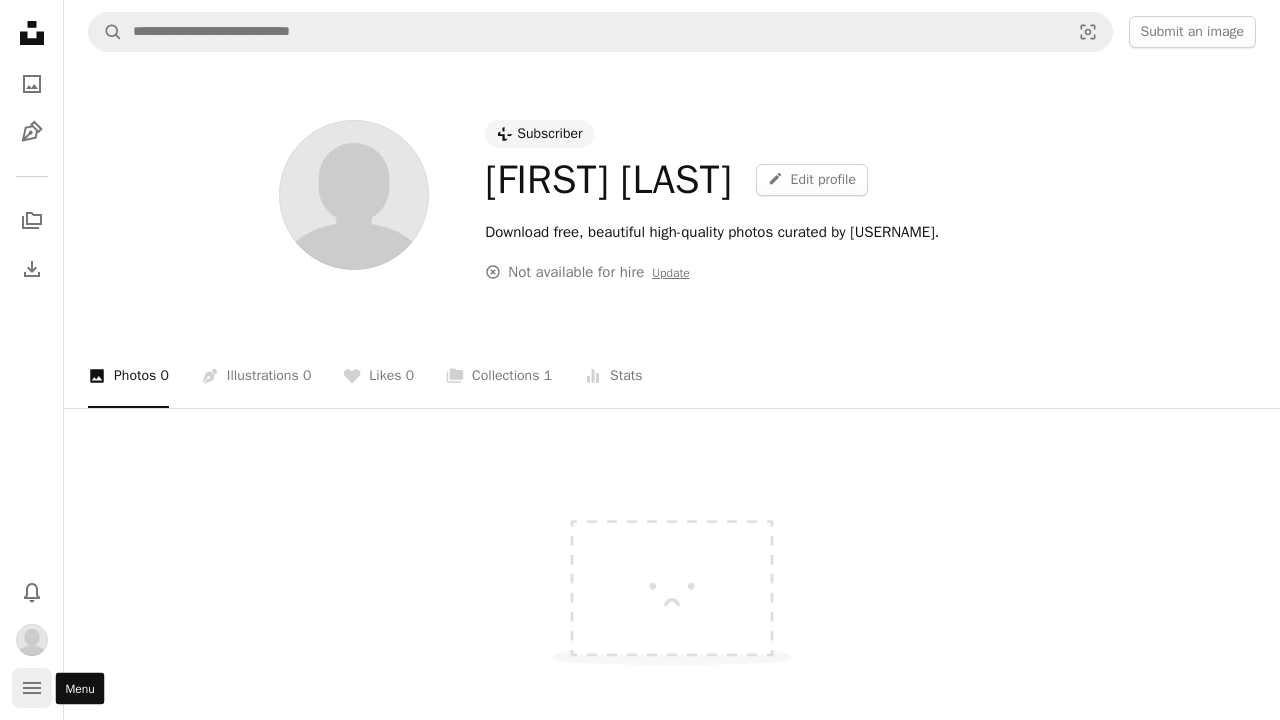 click 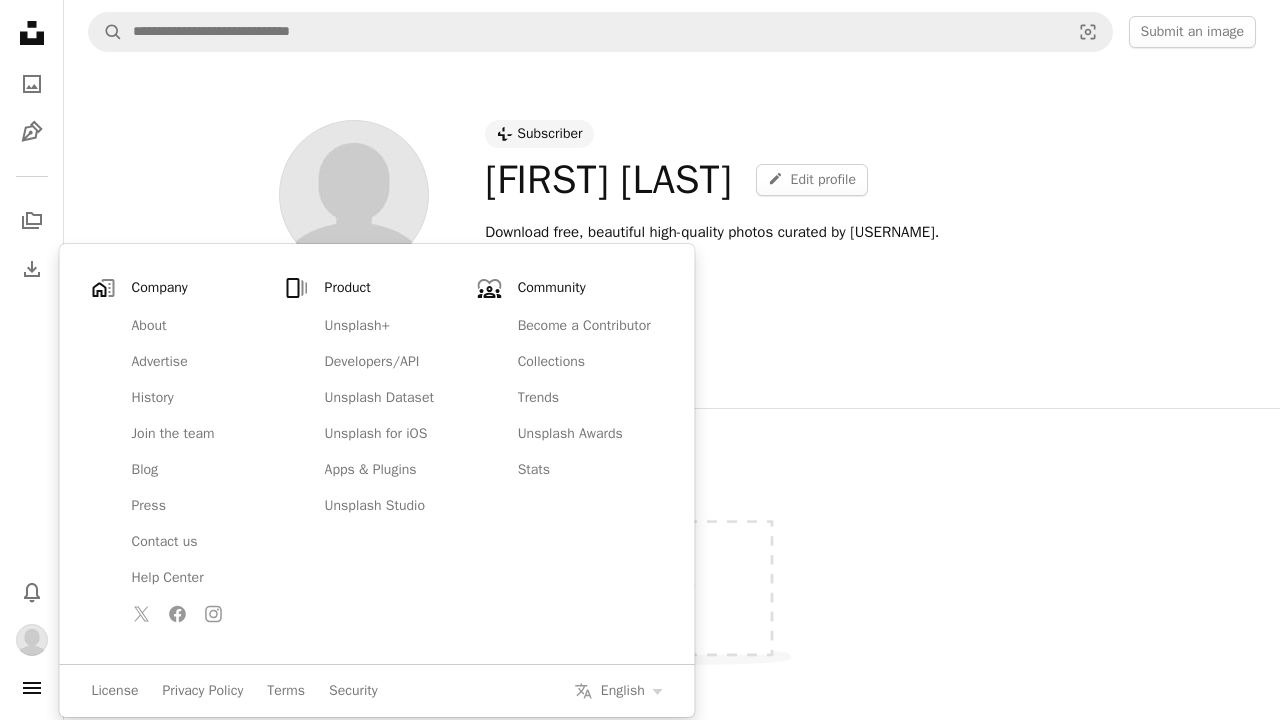 click on "License Privacy Policy Terms Security Localization icon English" at bounding box center (377, 690) 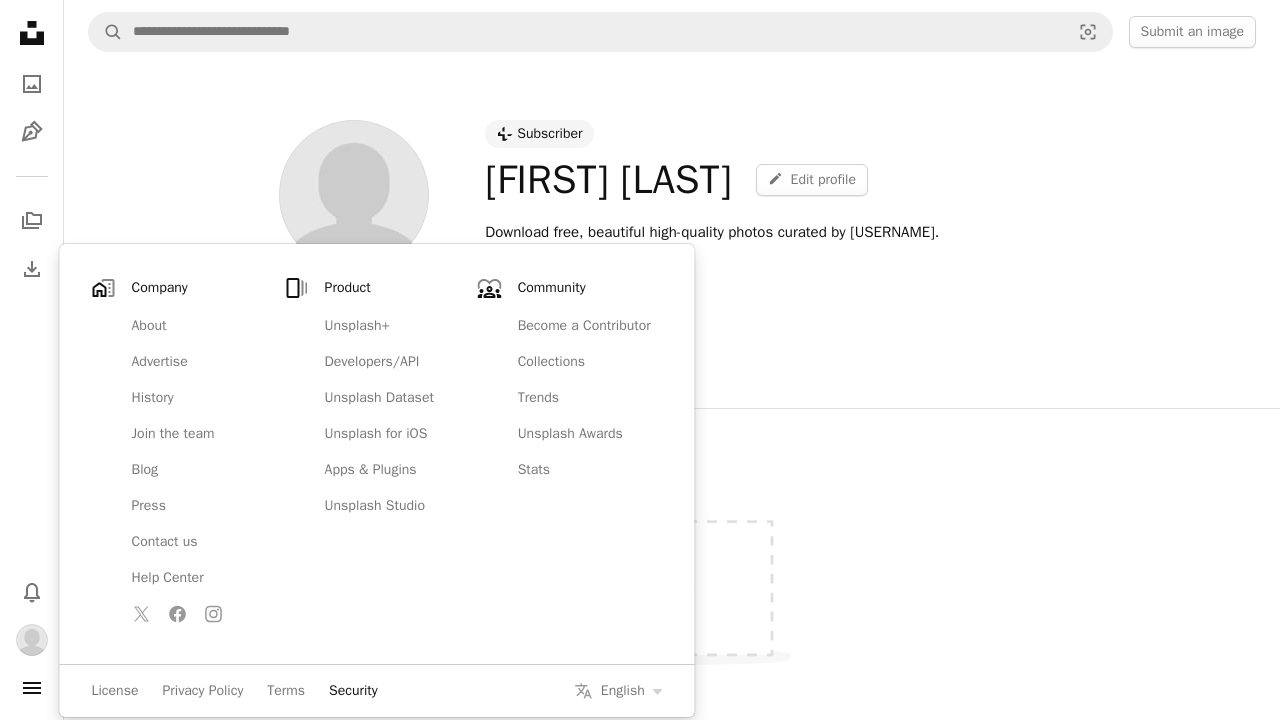 click on "Security" at bounding box center [353, 691] 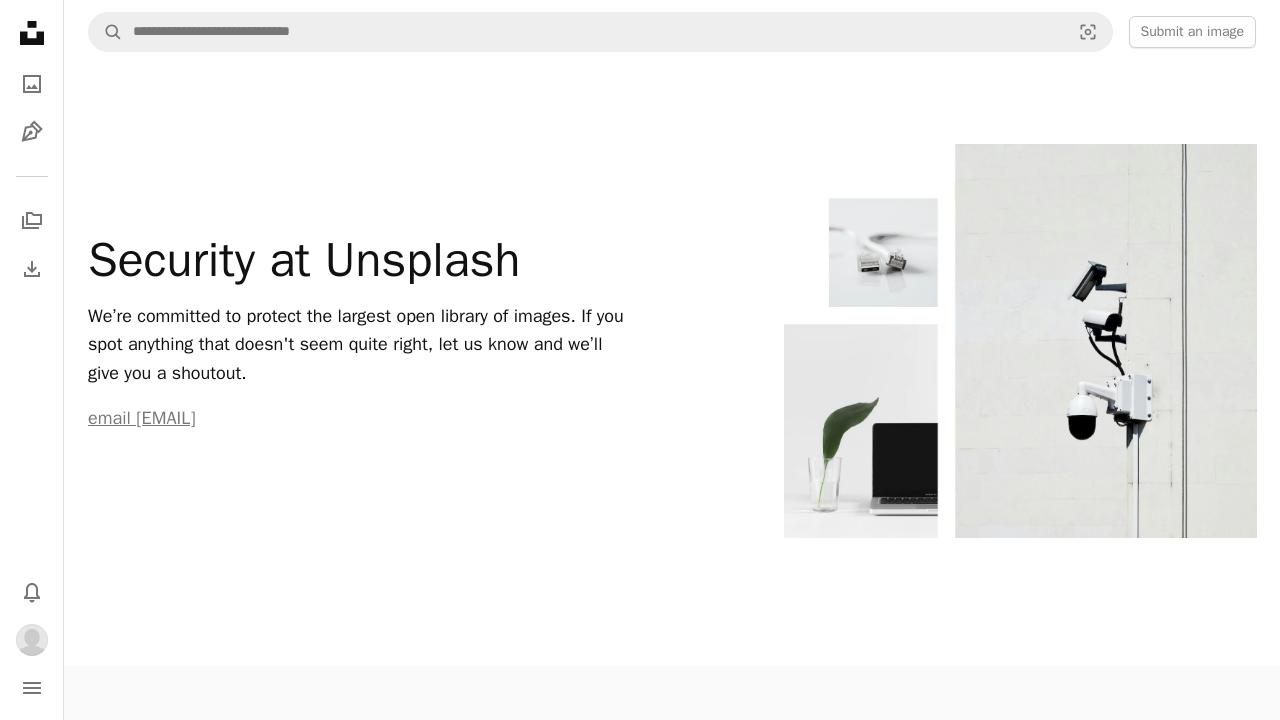 scroll, scrollTop: 0, scrollLeft: 0, axis: both 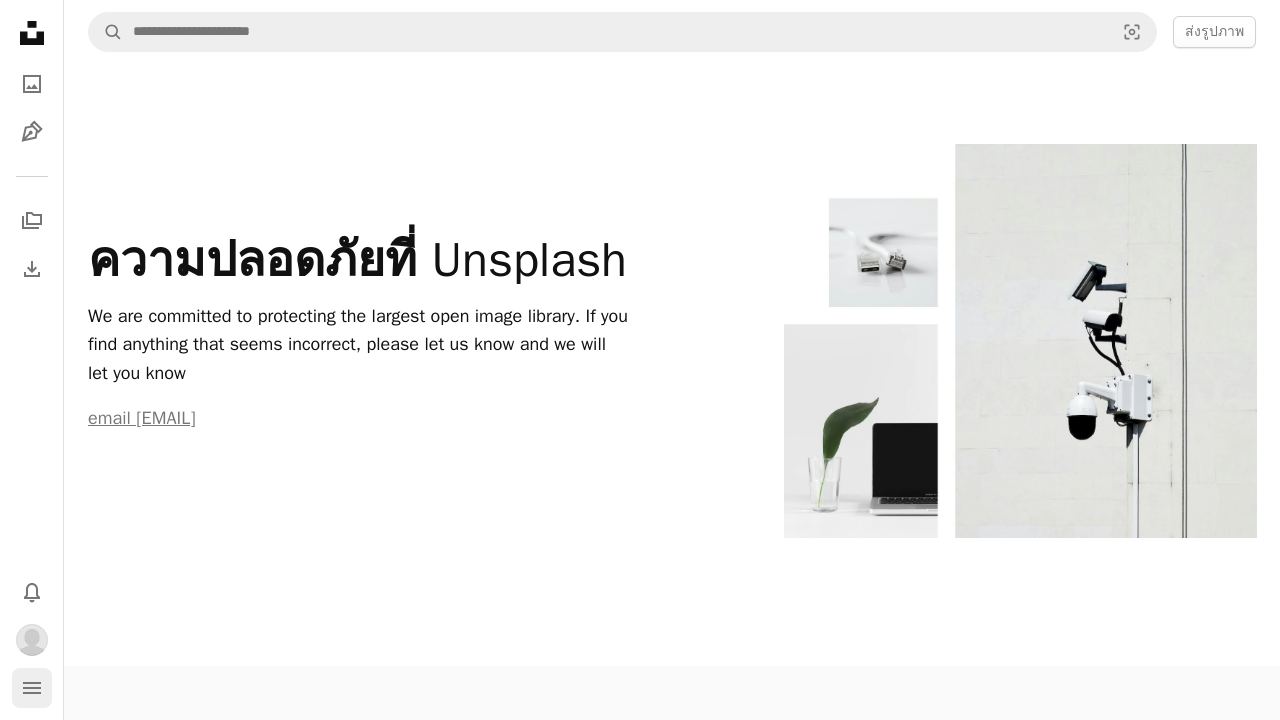click on "navigation menu" at bounding box center [32, 688] 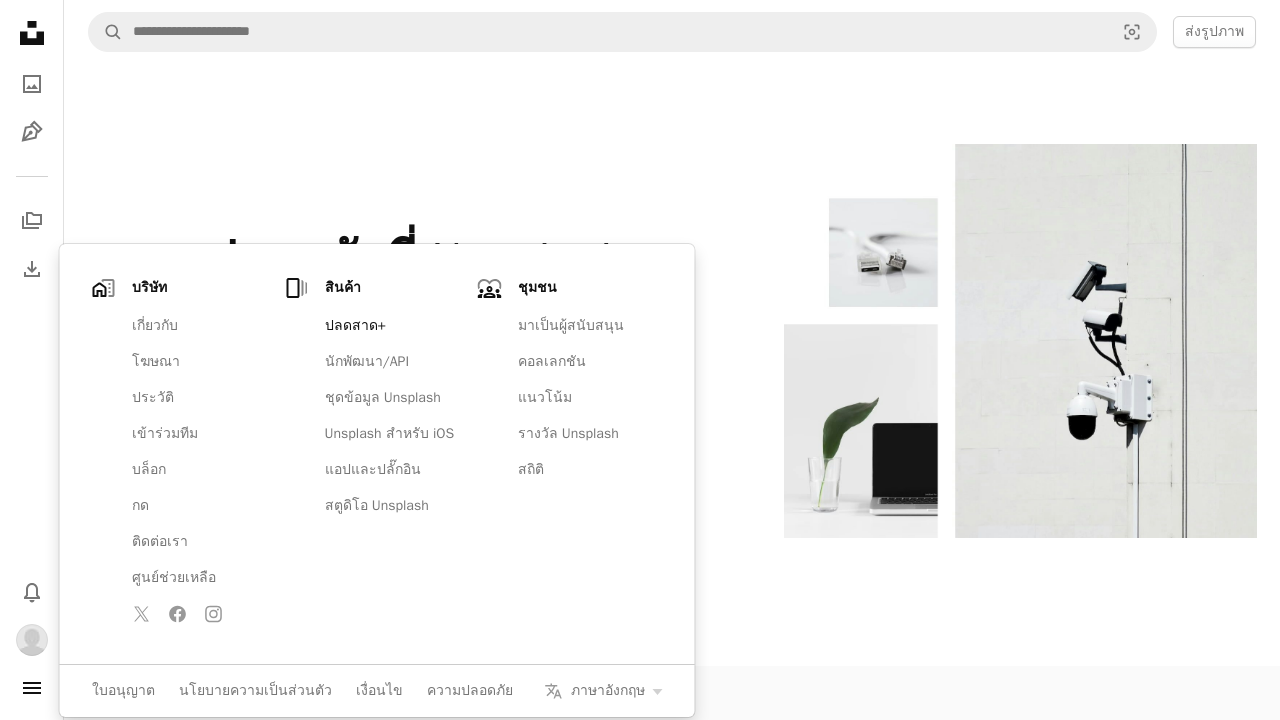 click on "ปลดสาด+" at bounding box center [391, 326] 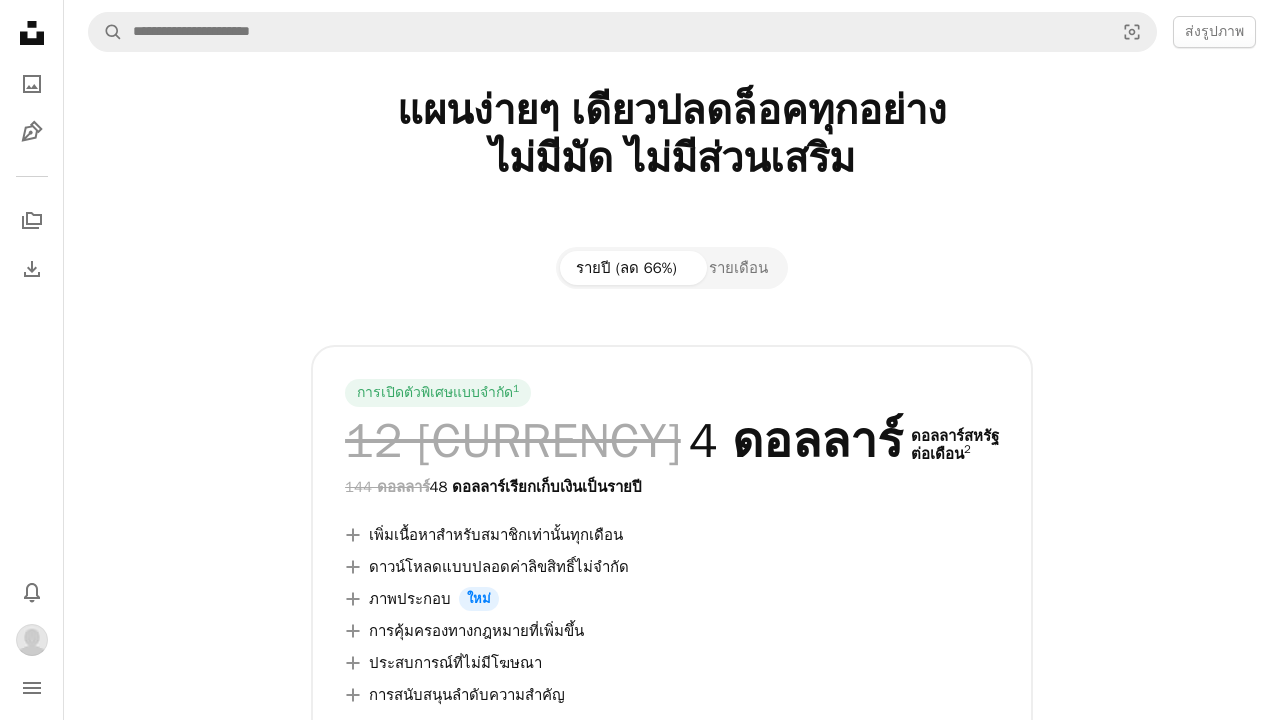 scroll, scrollTop: 54, scrollLeft: 0, axis: vertical 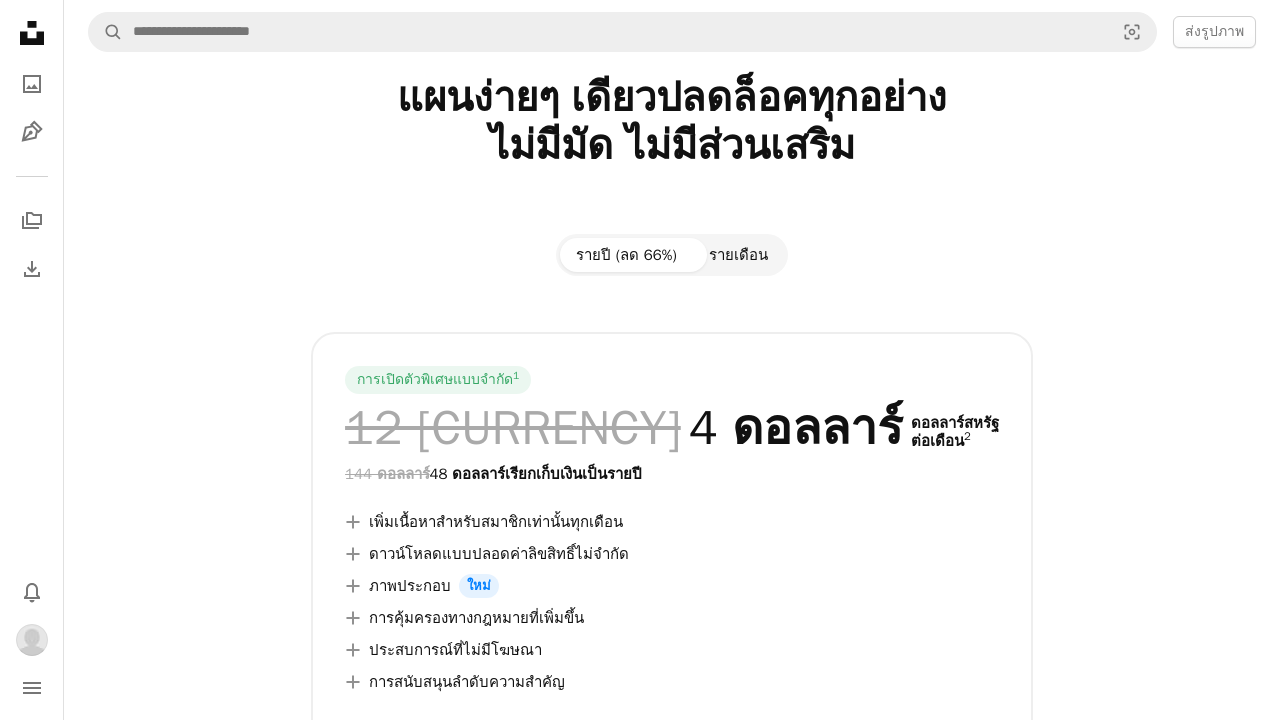 click on "รายเดือน" at bounding box center [738, 255] 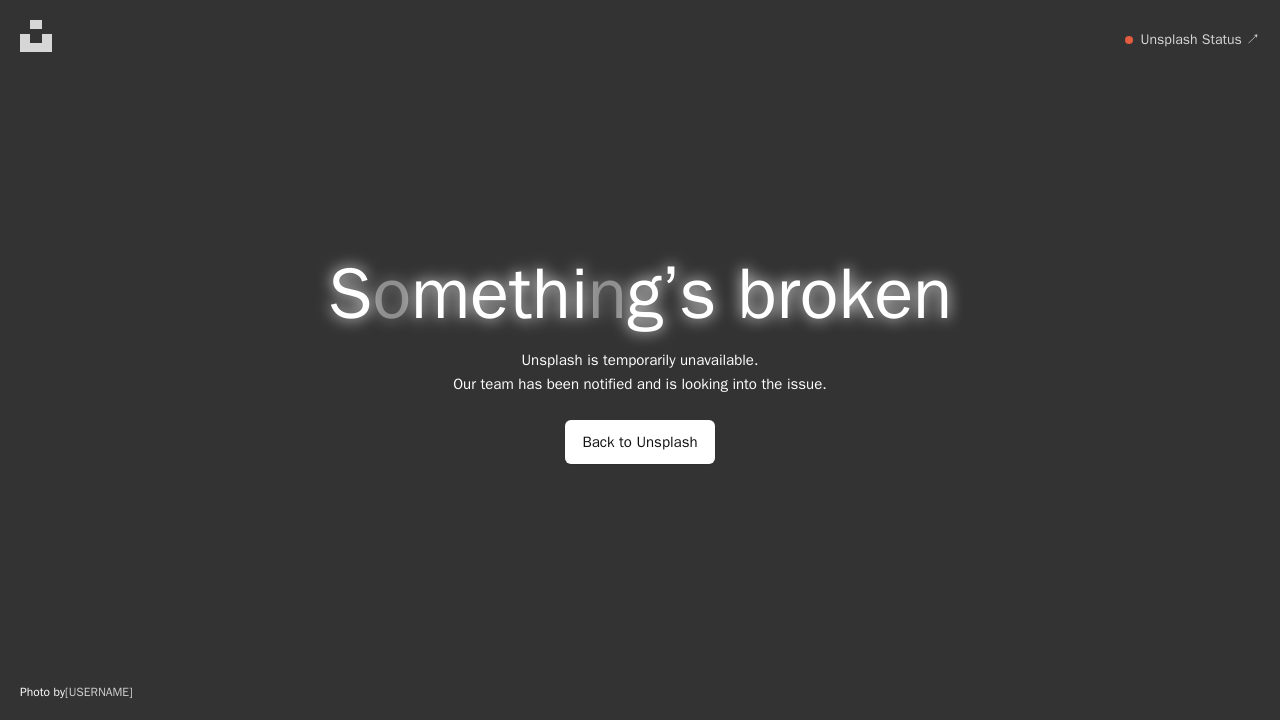scroll, scrollTop: 0, scrollLeft: 0, axis: both 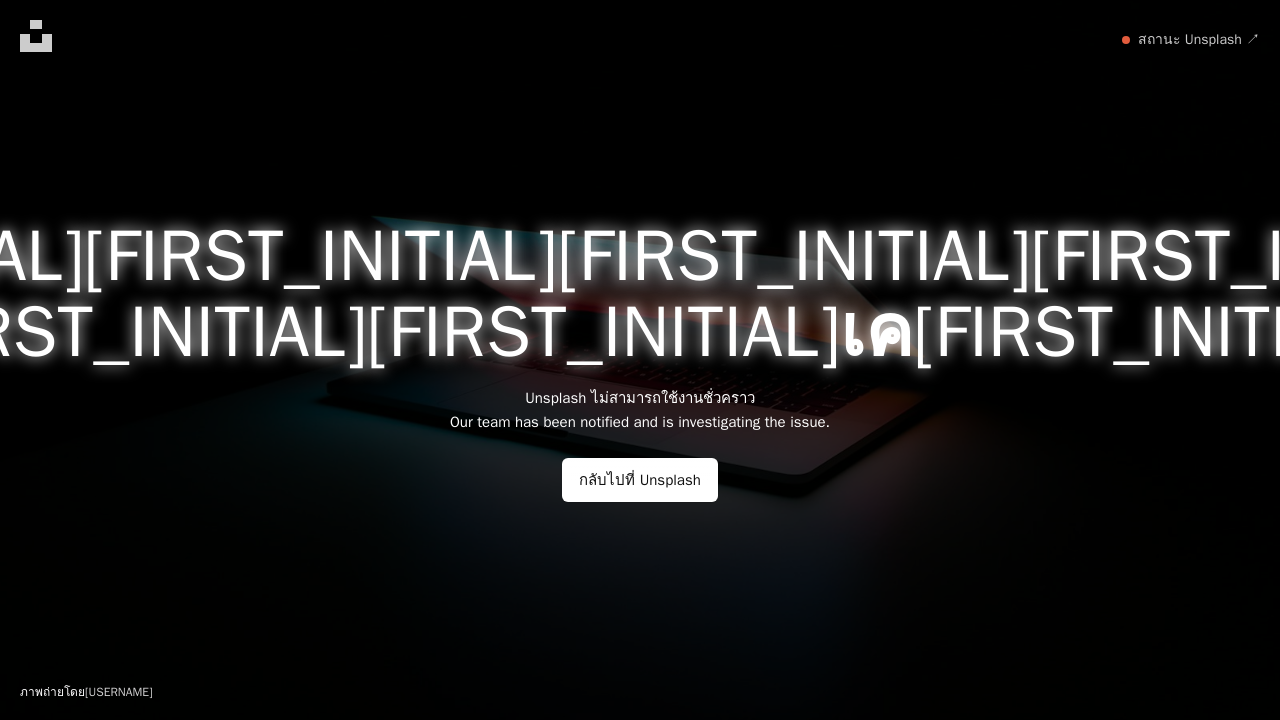click on "[FIRST_INITIAL]" at bounding box center (1267, 256) 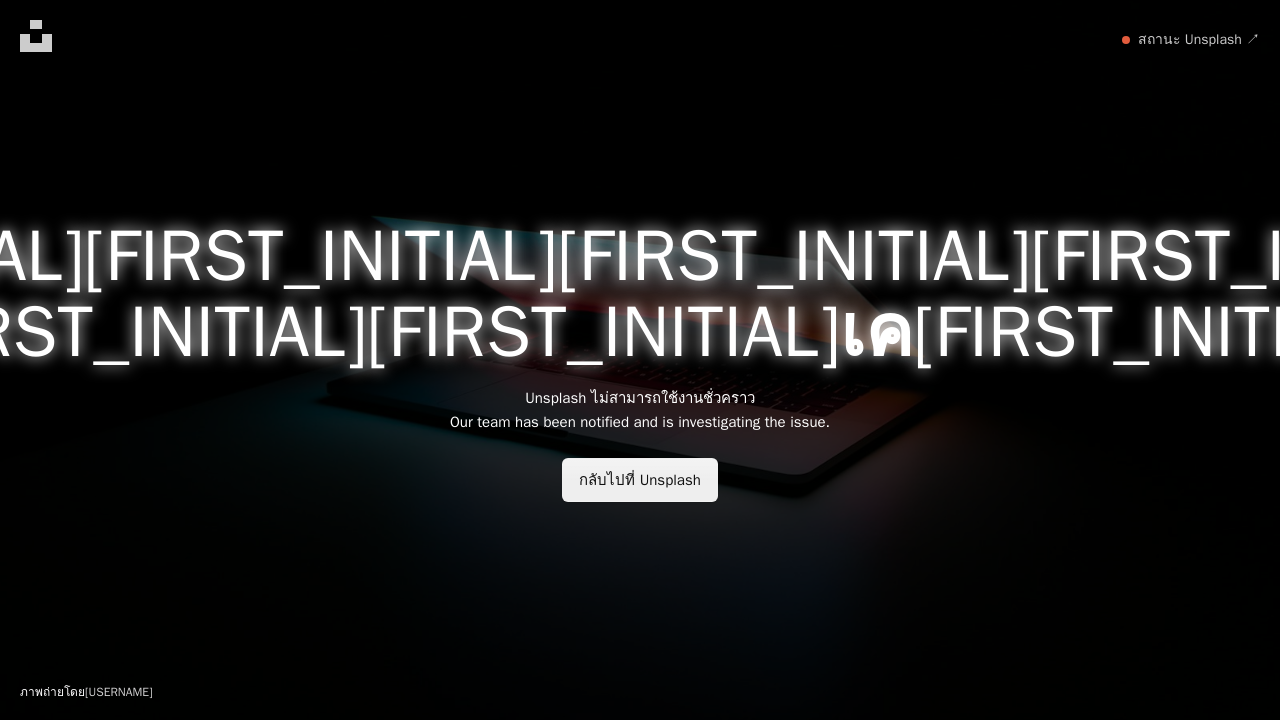 click on "กลับไปที่ Unsplash" at bounding box center (640, 480) 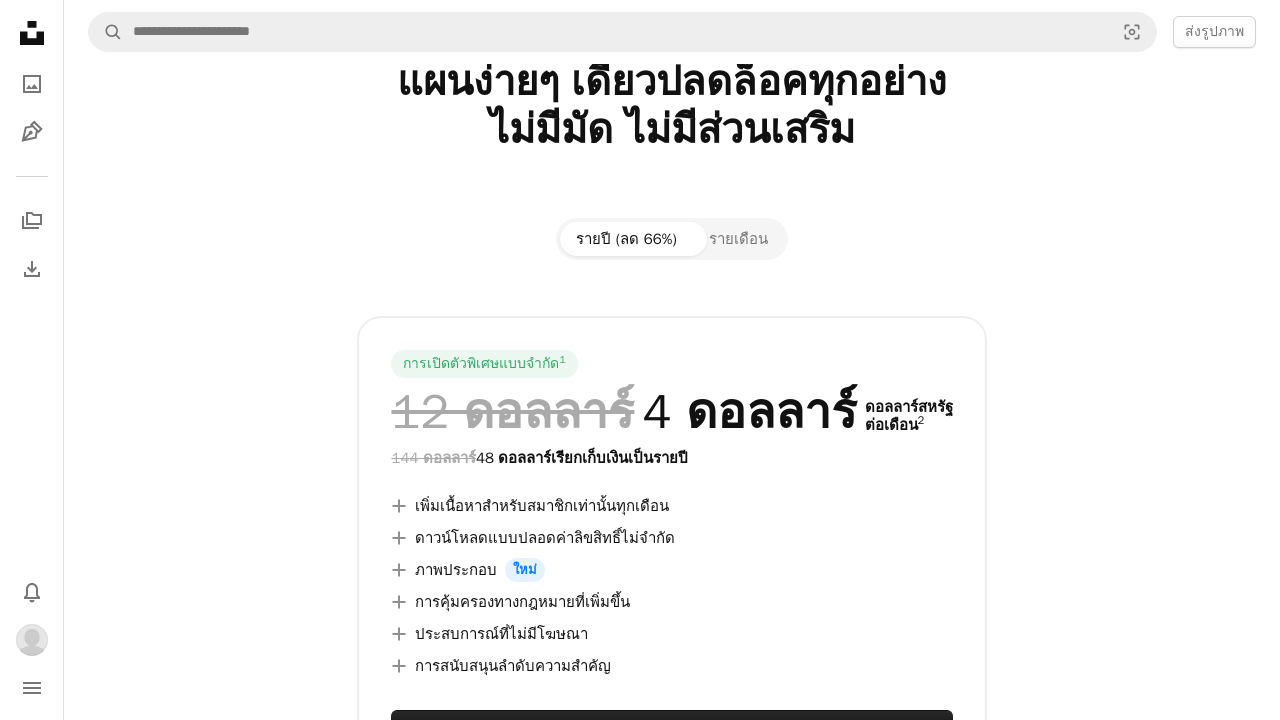 scroll, scrollTop: 84, scrollLeft: 0, axis: vertical 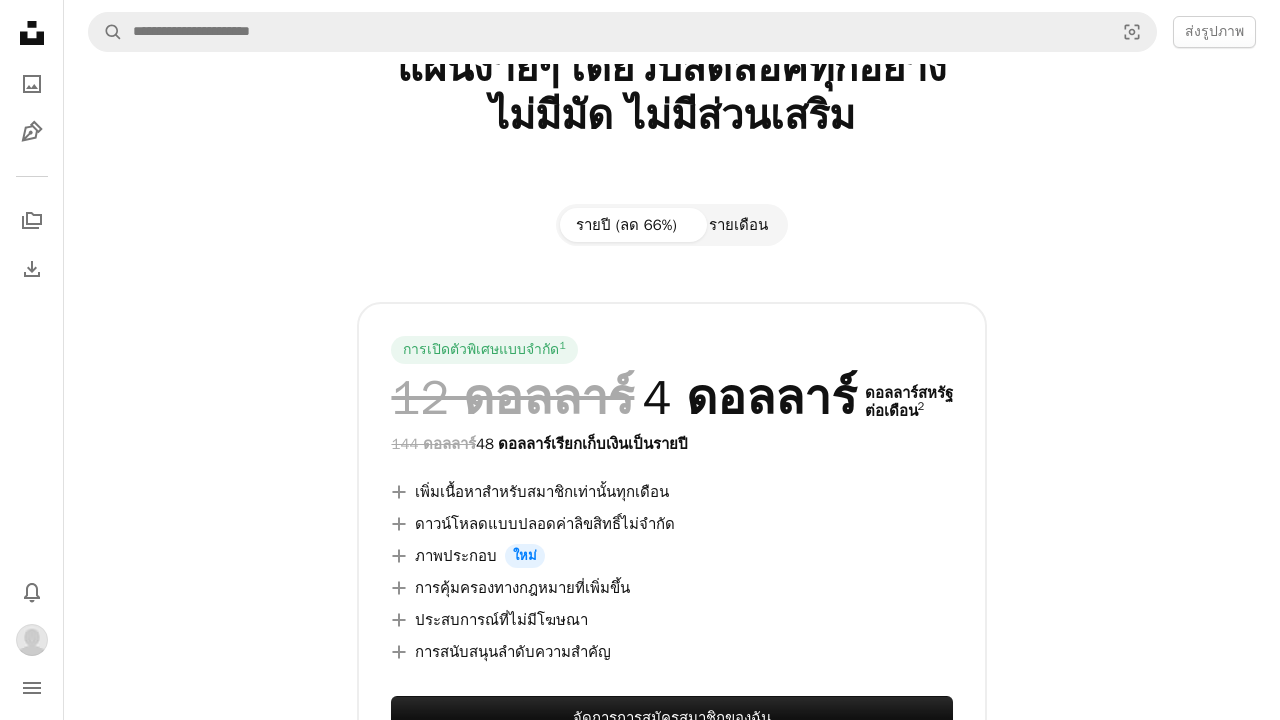 click on "รายเดือน" at bounding box center (738, 225) 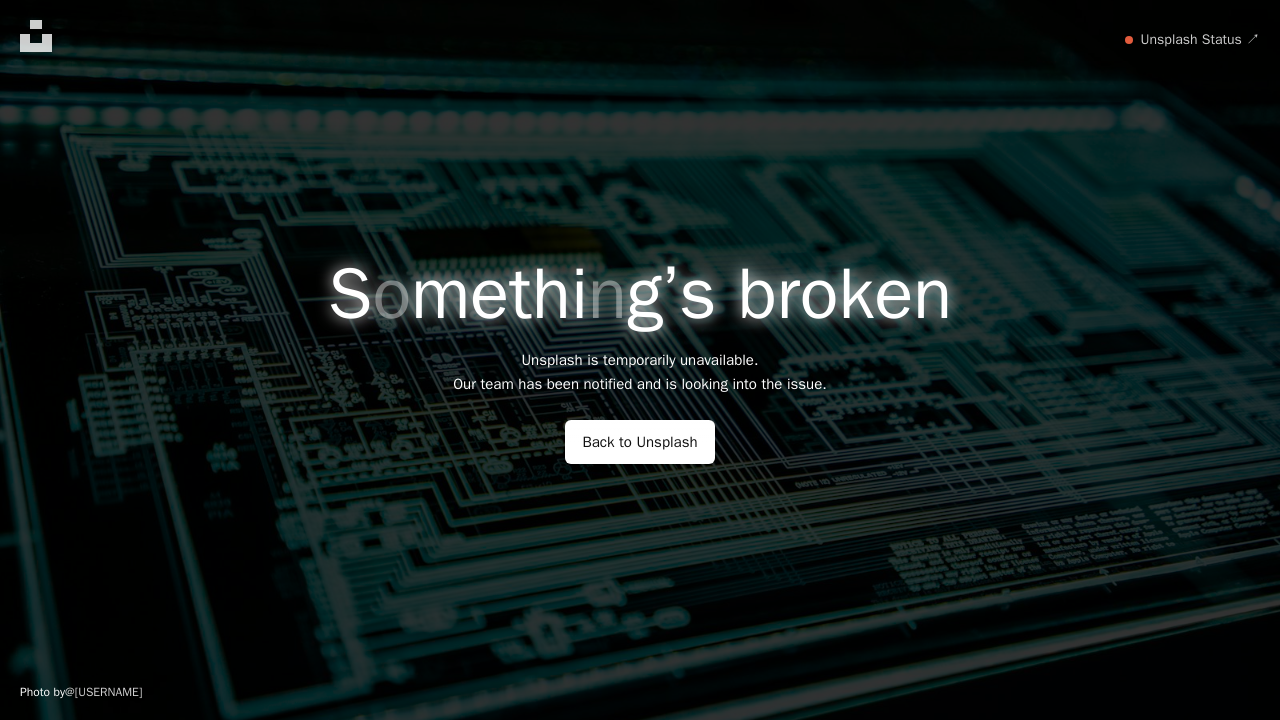 scroll, scrollTop: 0, scrollLeft: 0, axis: both 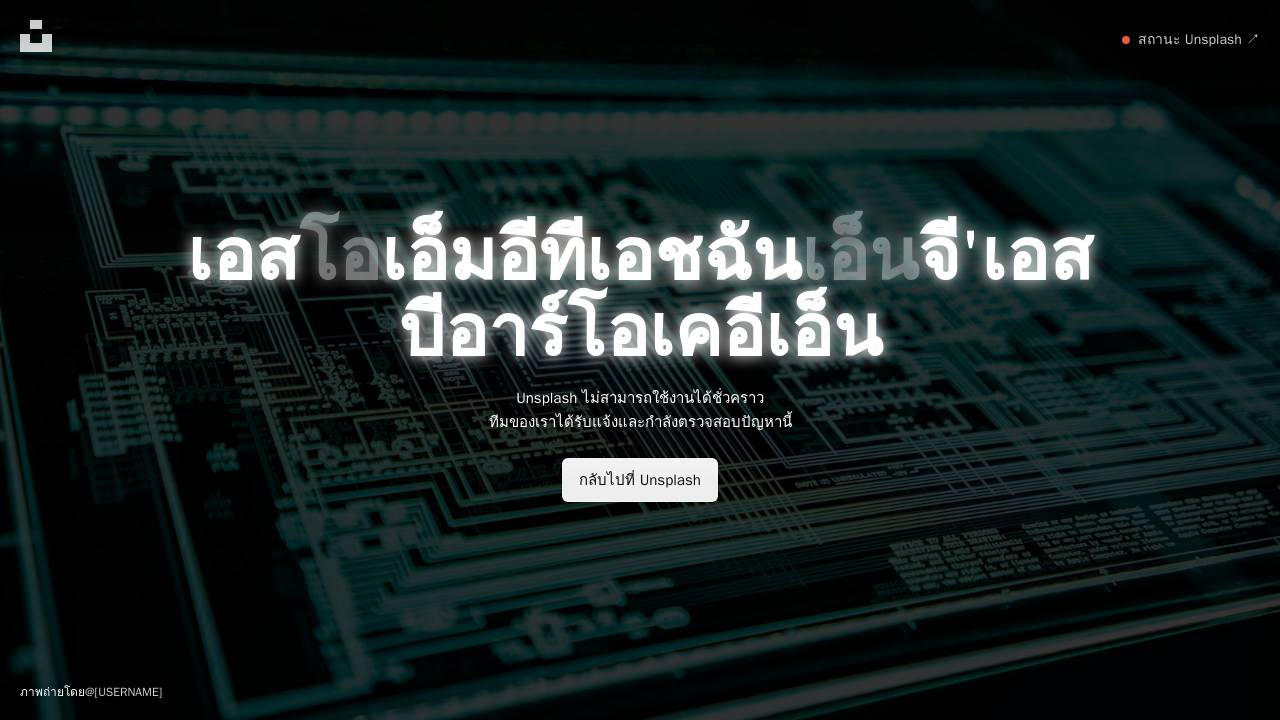 click on "กลับไปที่ Unsplash" at bounding box center [640, 480] 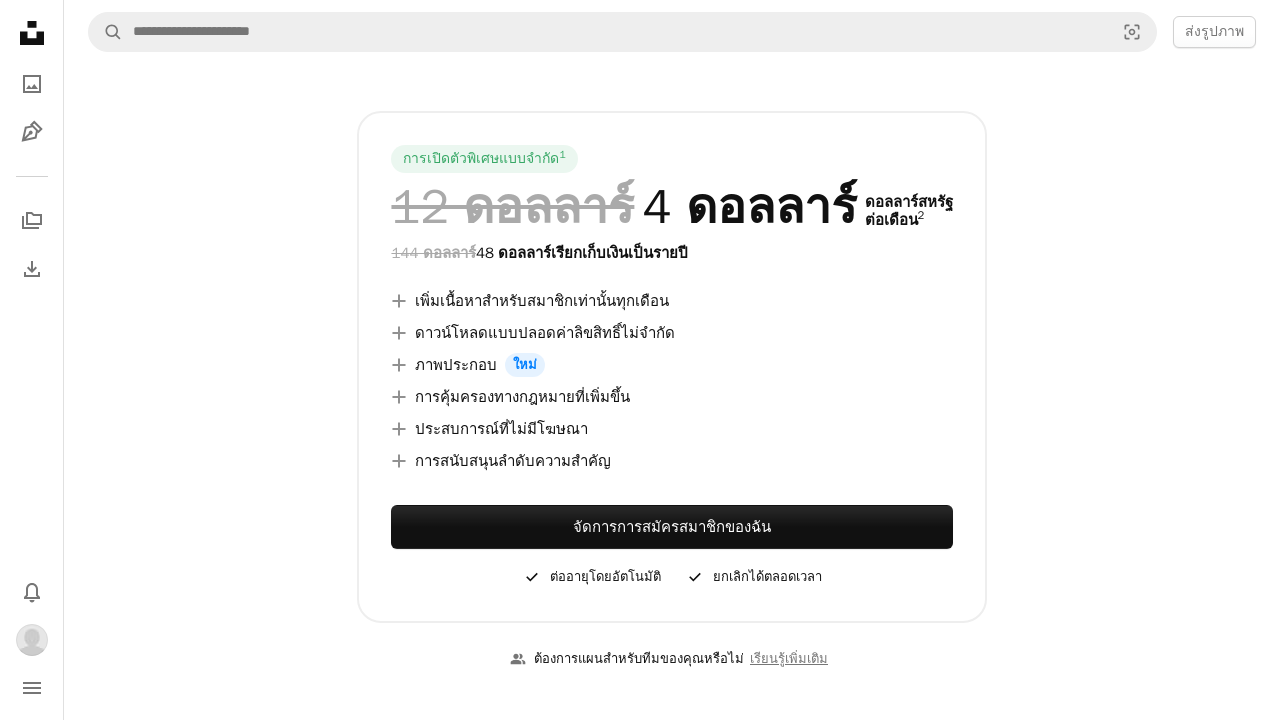 scroll, scrollTop: 281, scrollLeft: 0, axis: vertical 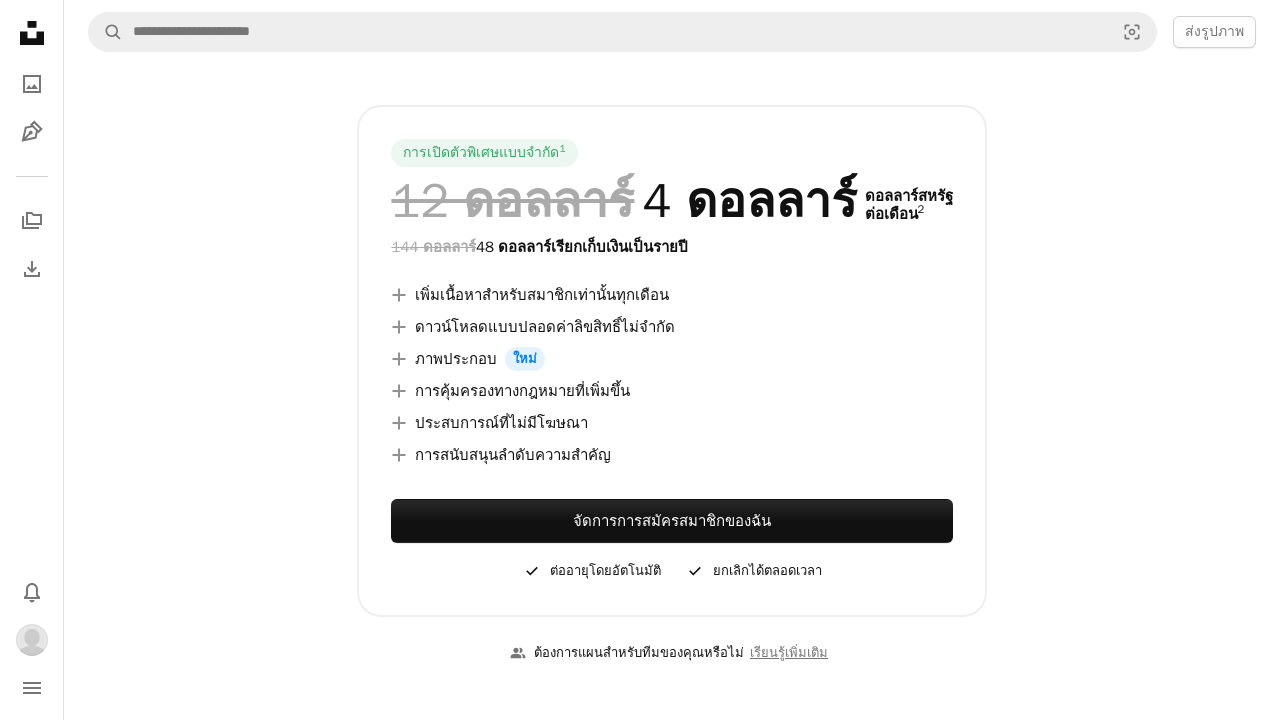 click on "A checkmark ยกเลิกได้ตลอดเวลา" at bounding box center (753, 571) 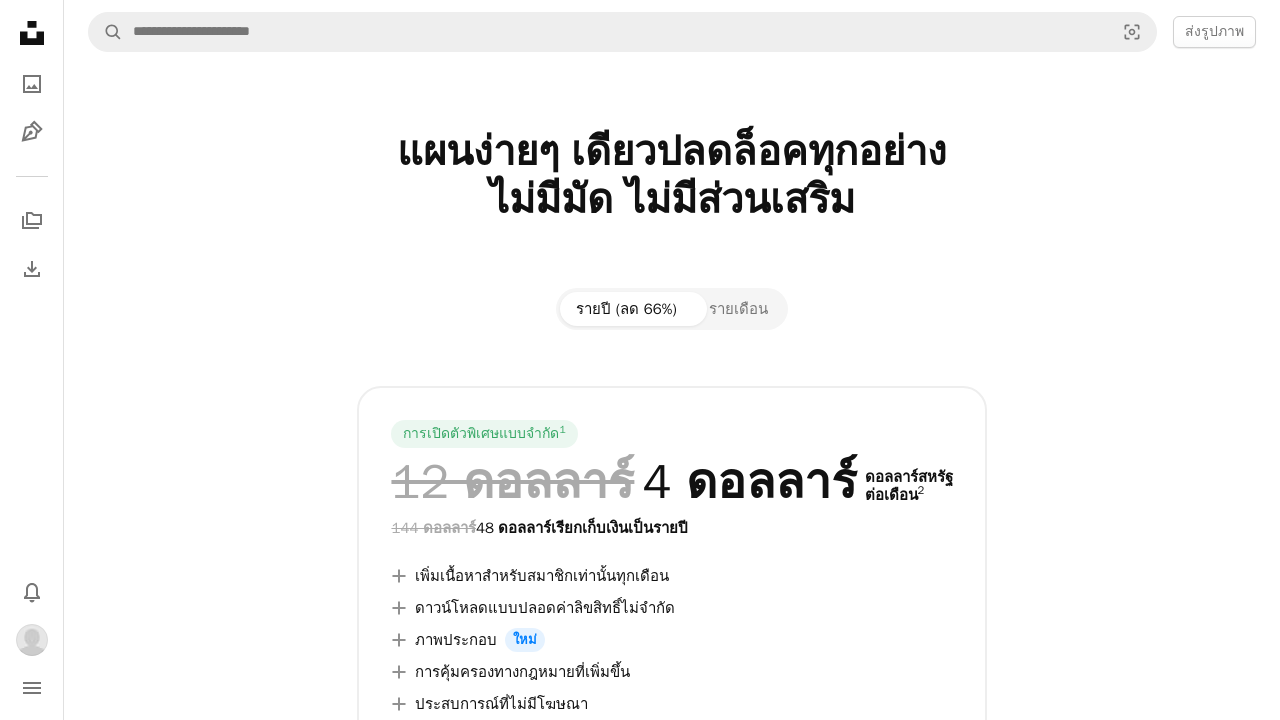 scroll, scrollTop: 0, scrollLeft: 0, axis: both 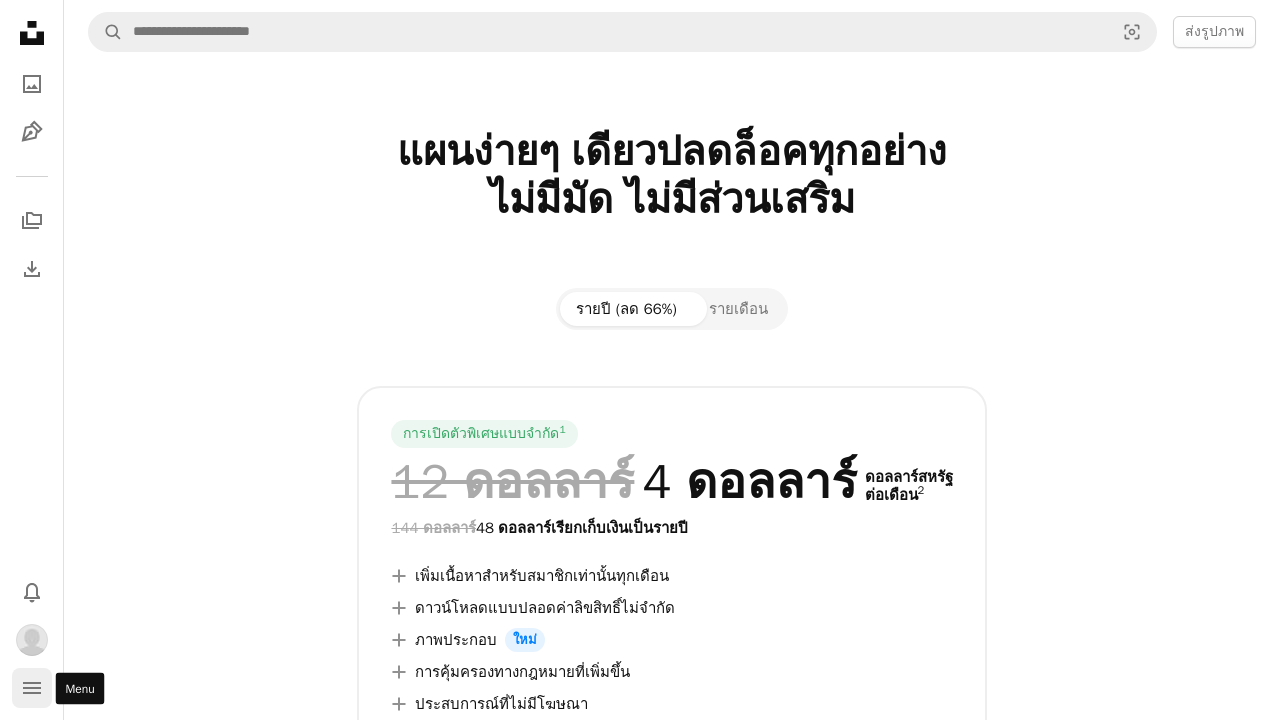 click 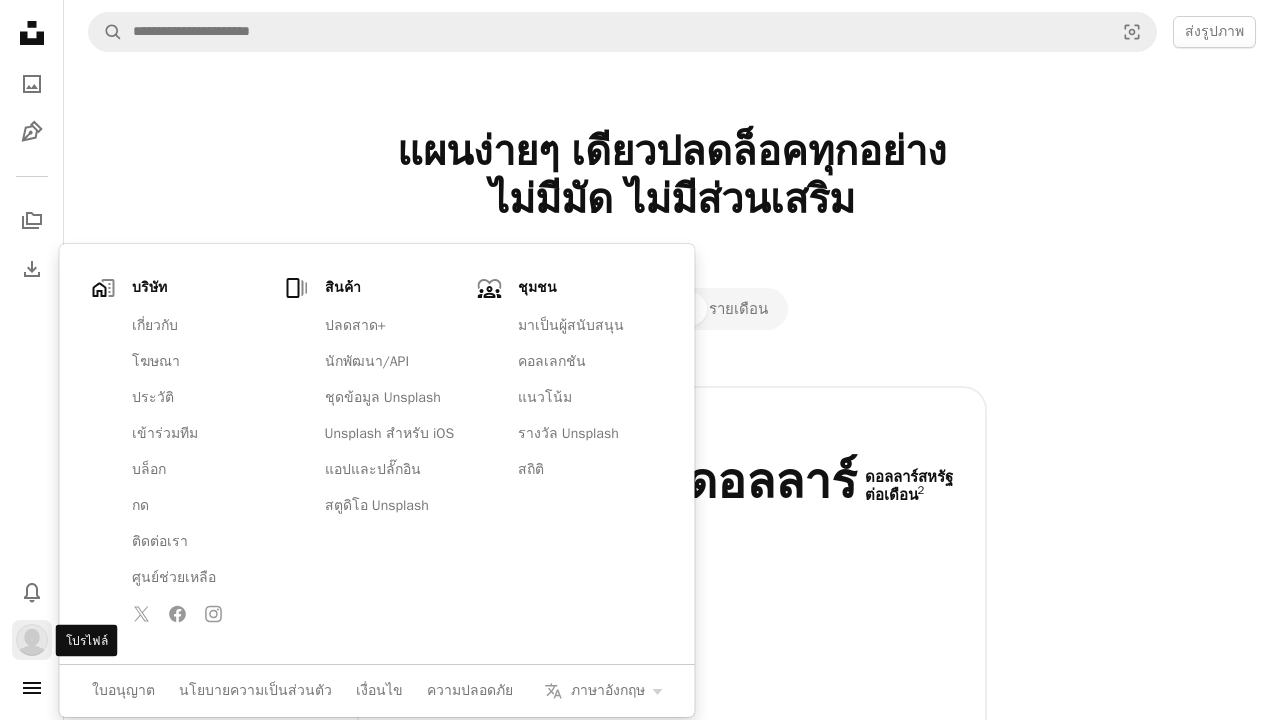 click at bounding box center (32, 640) 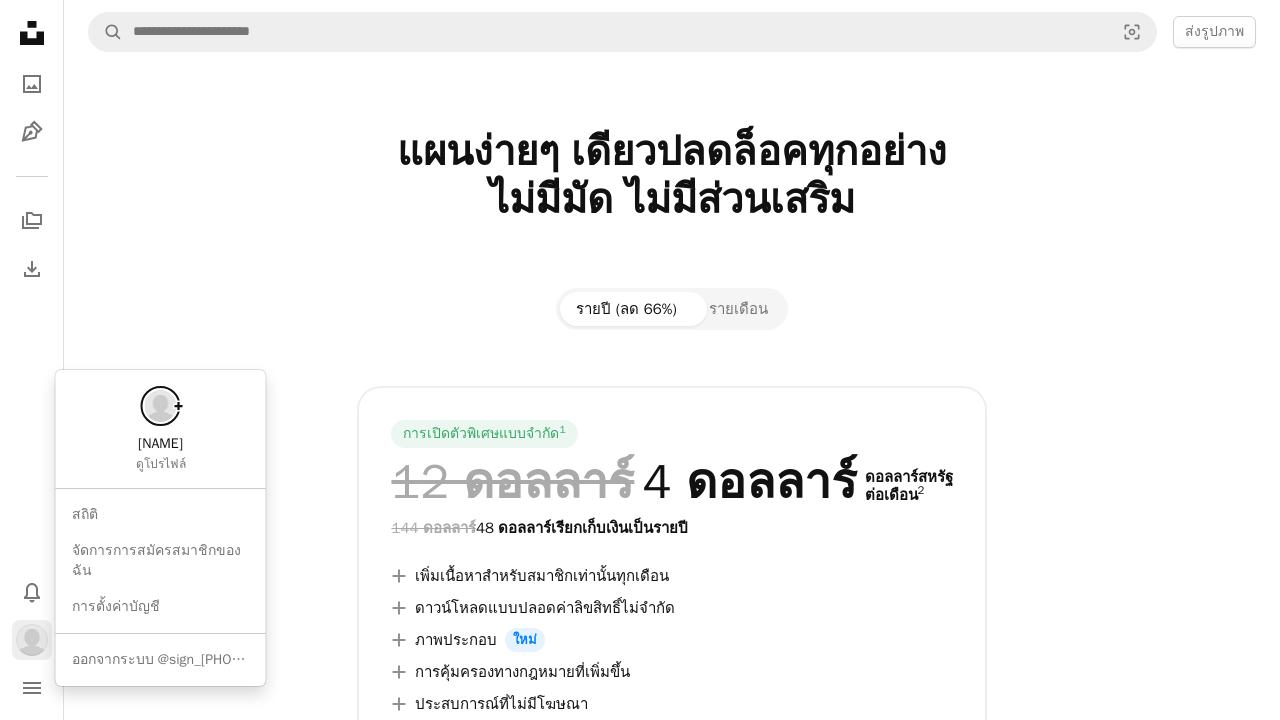 click at bounding box center (32, 640) 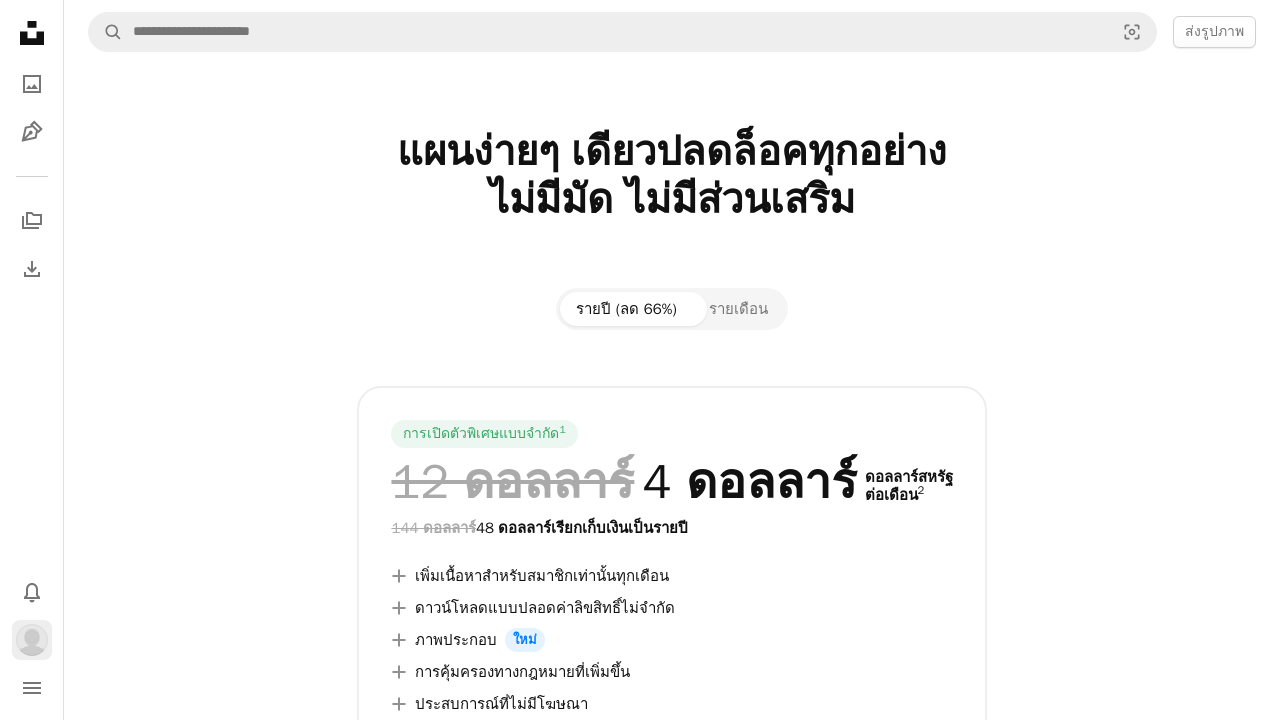 click at bounding box center (32, 640) 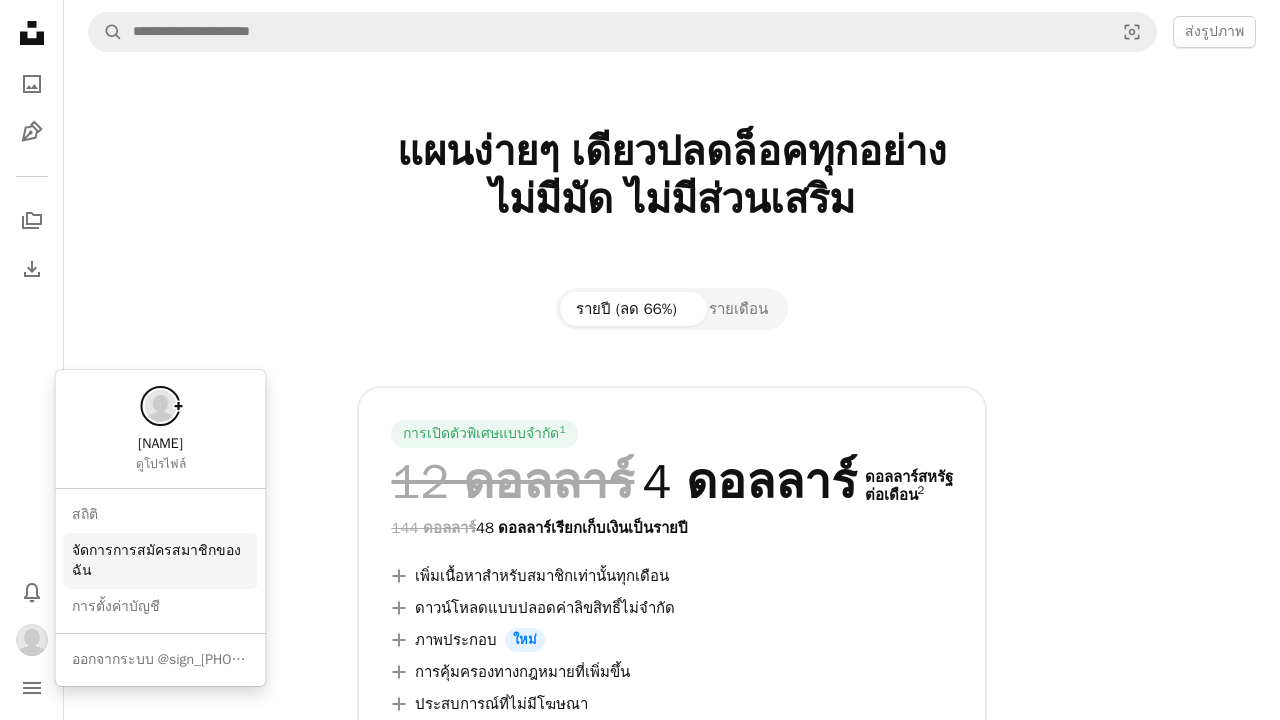 click on "จัดการการสมัครสมาชิกของฉัน" at bounding box center [161, 561] 